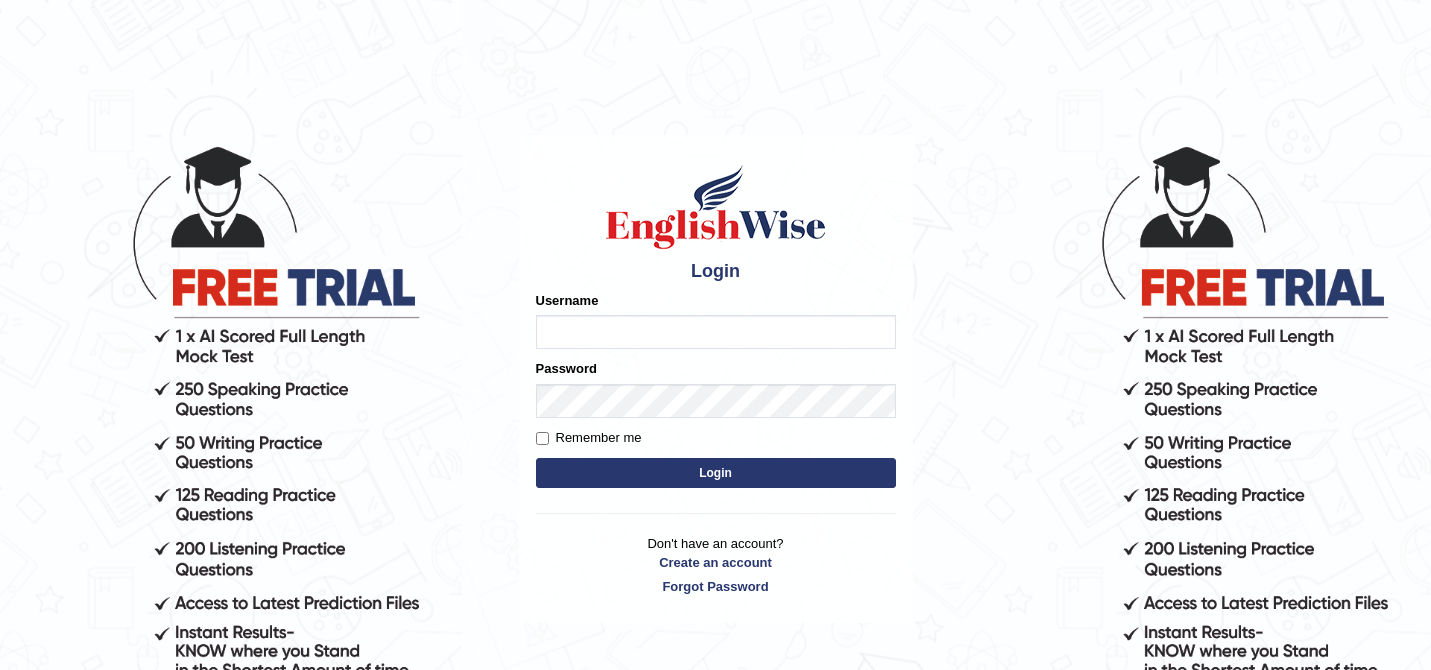 scroll, scrollTop: 0, scrollLeft: 0, axis: both 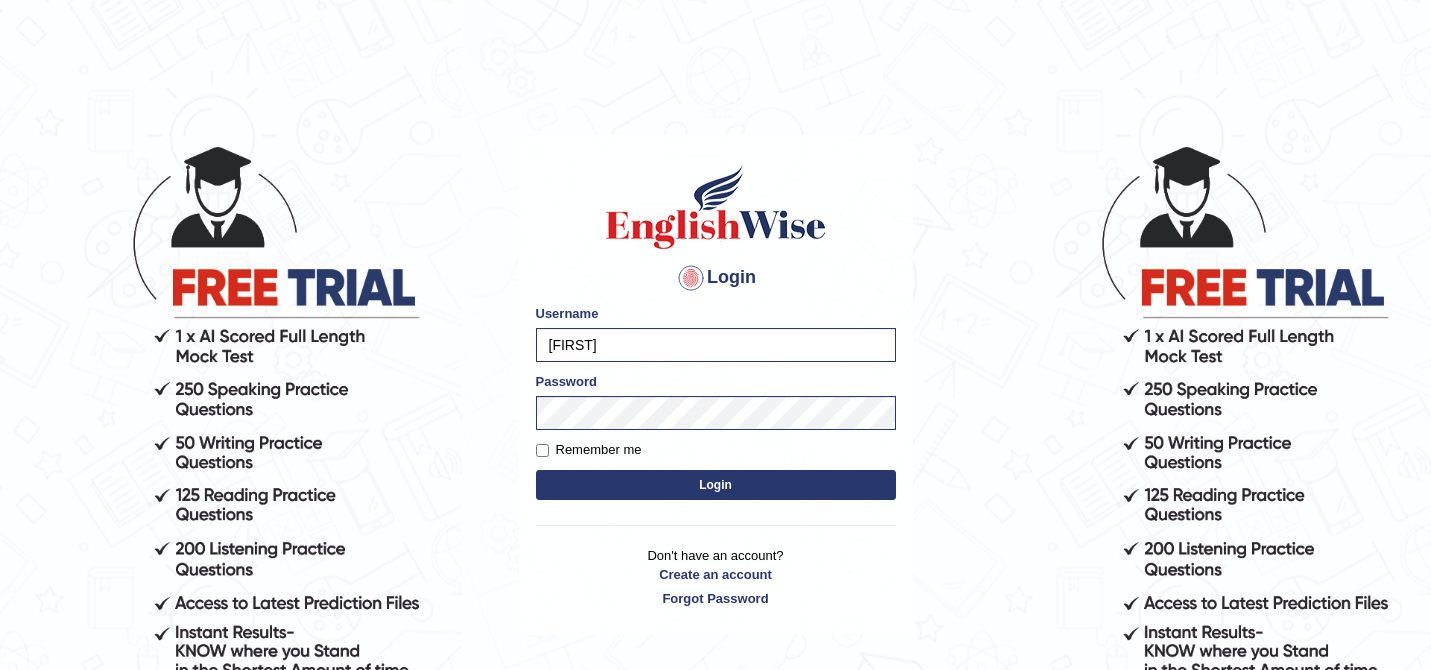 type on "[FIRST]" 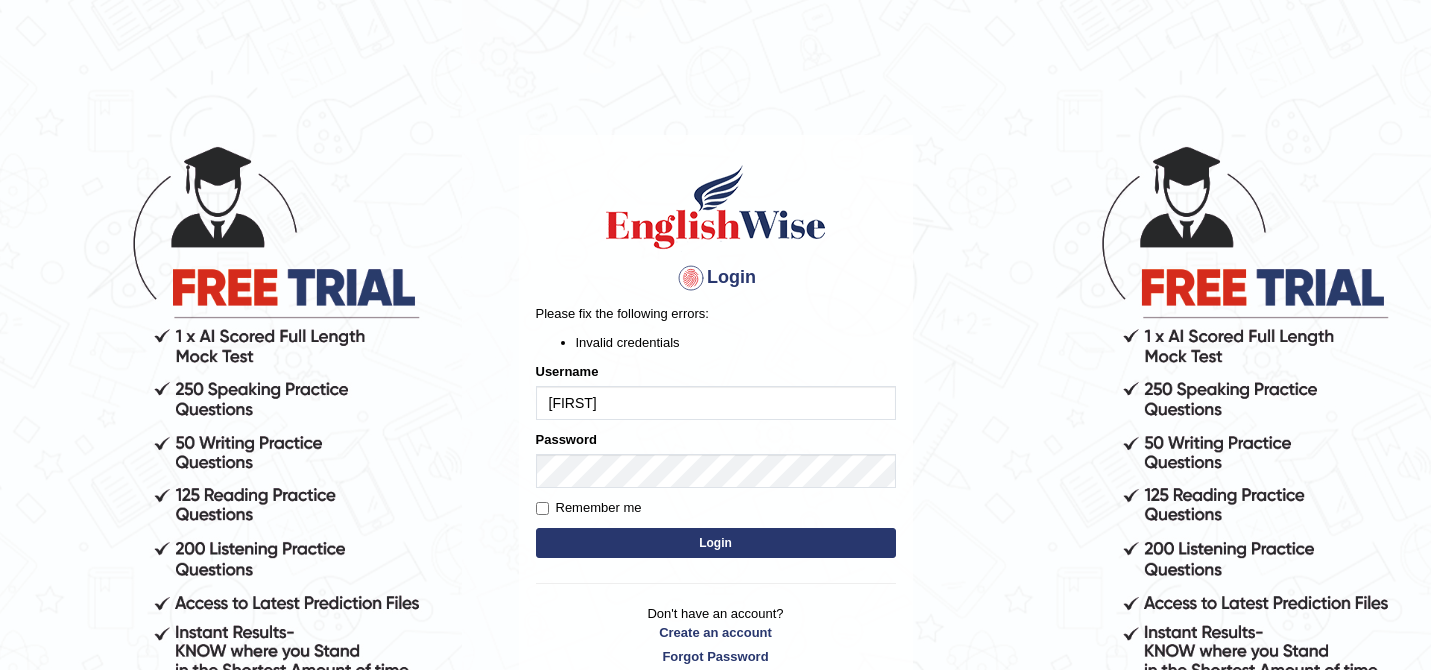 scroll, scrollTop: 0, scrollLeft: 0, axis: both 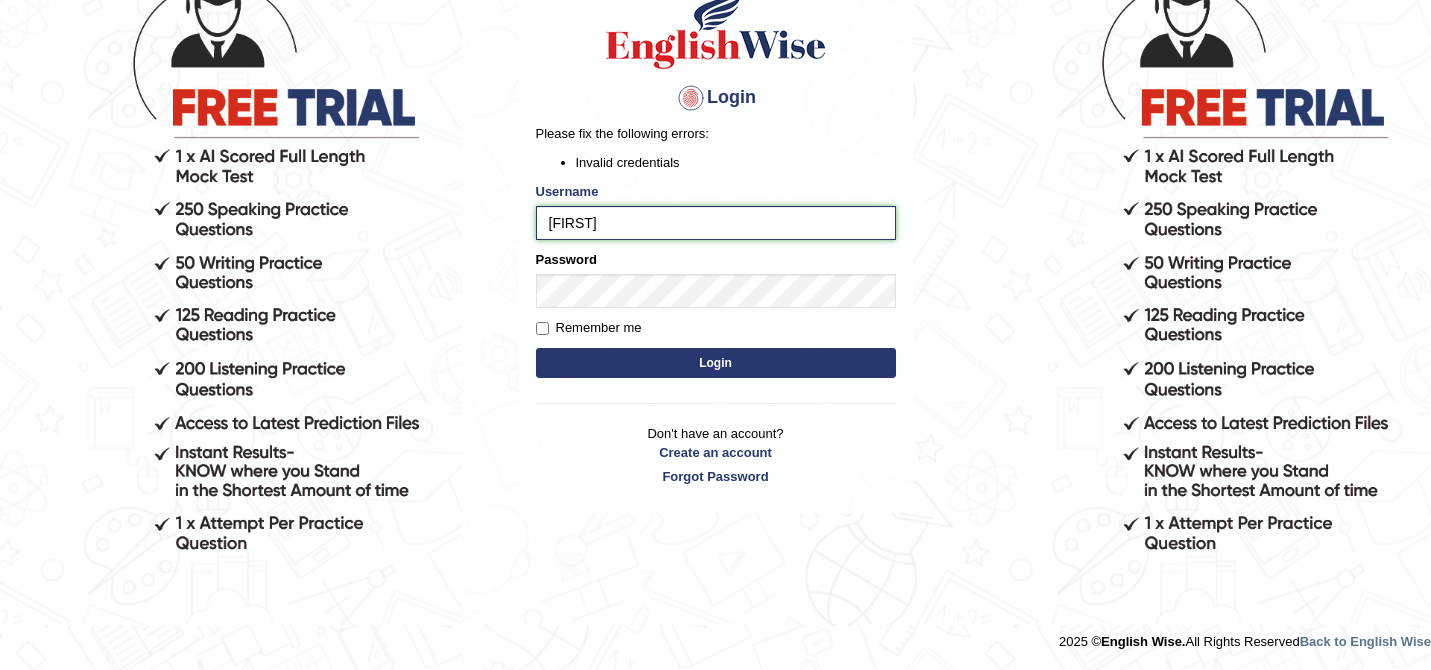 click on "[FIRST]" at bounding box center [716, 223] 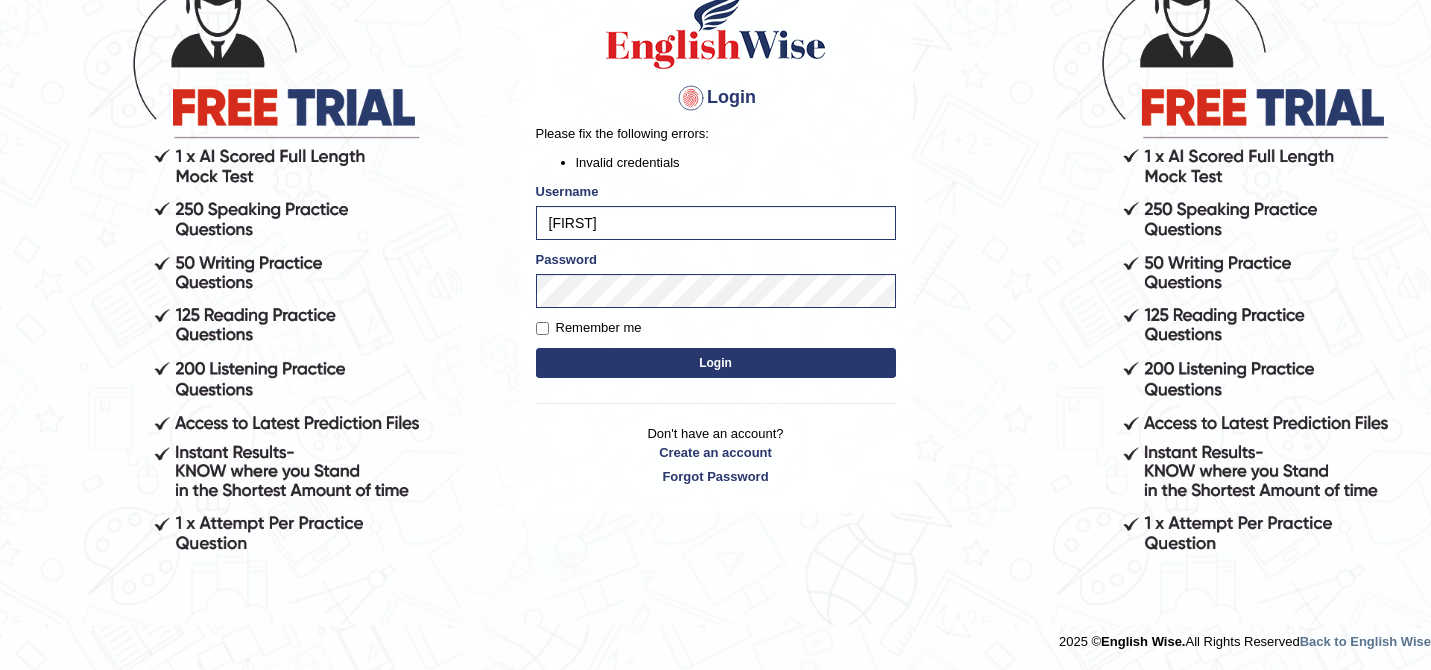 click on "Login" at bounding box center [716, 363] 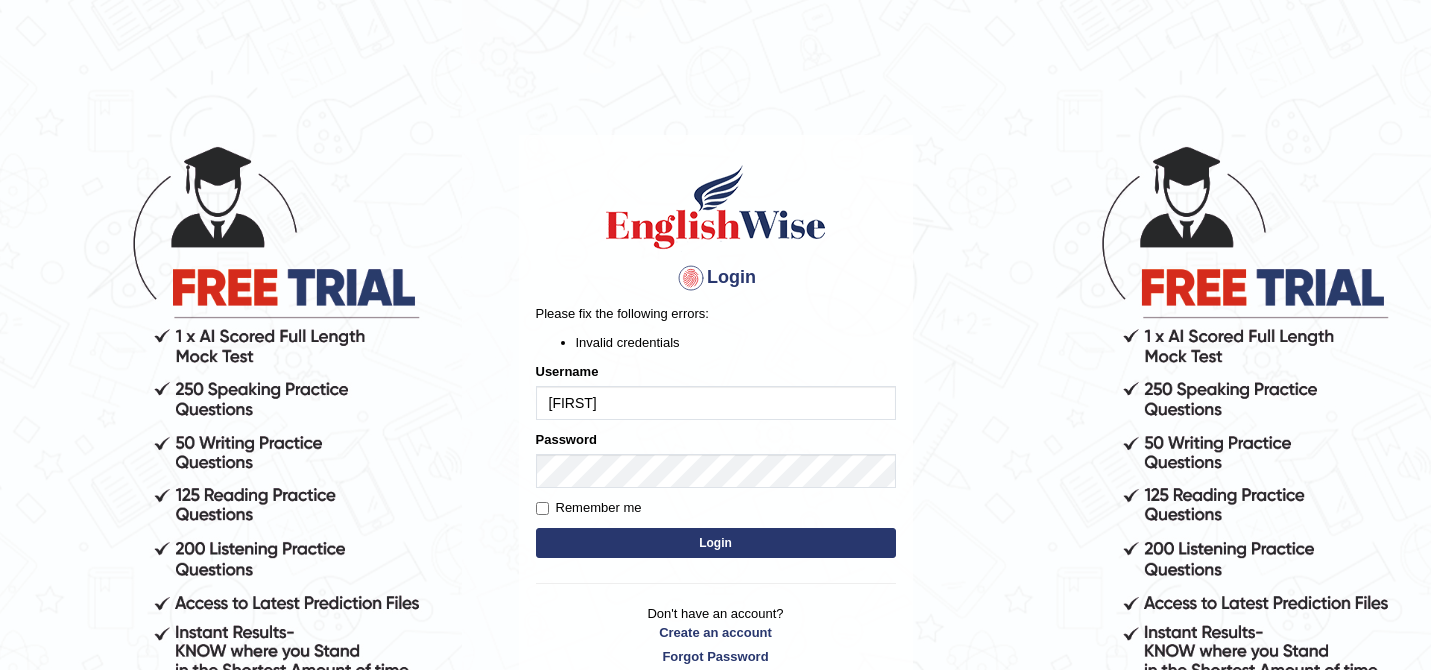 scroll, scrollTop: 0, scrollLeft: 0, axis: both 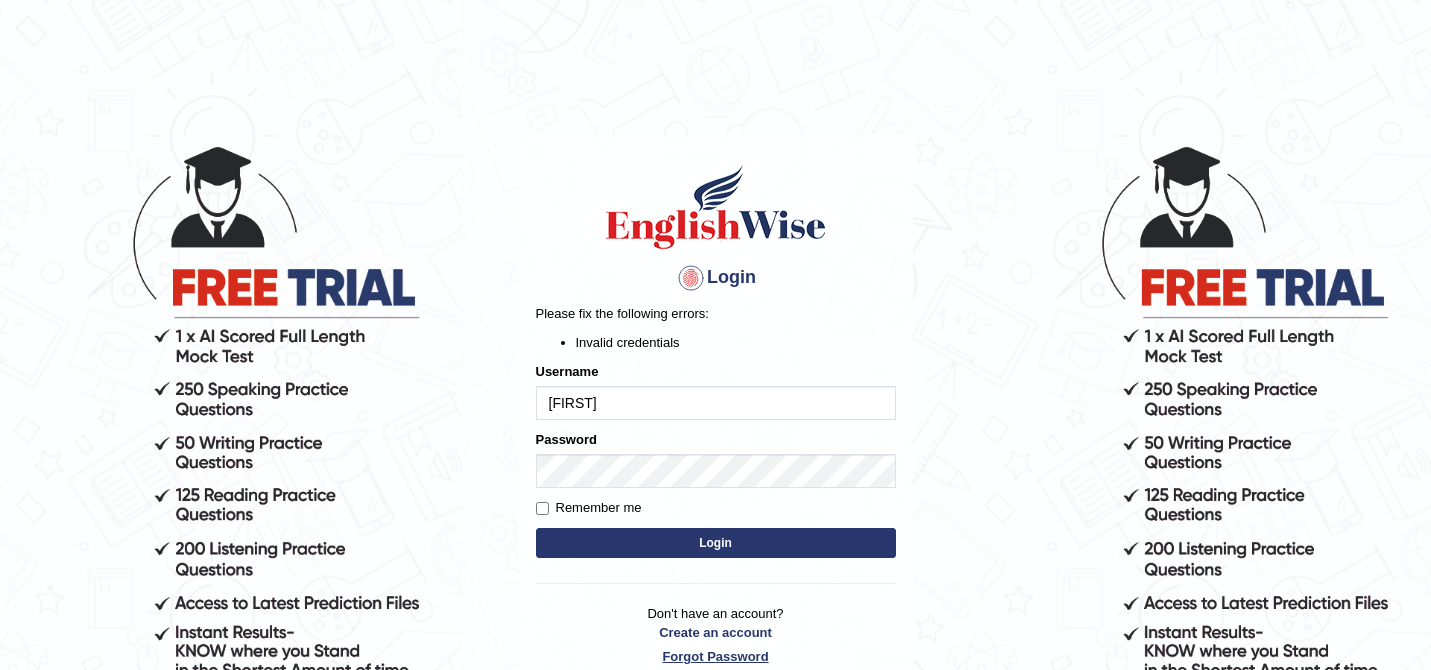 click on "Forgot Password" at bounding box center [716, 656] 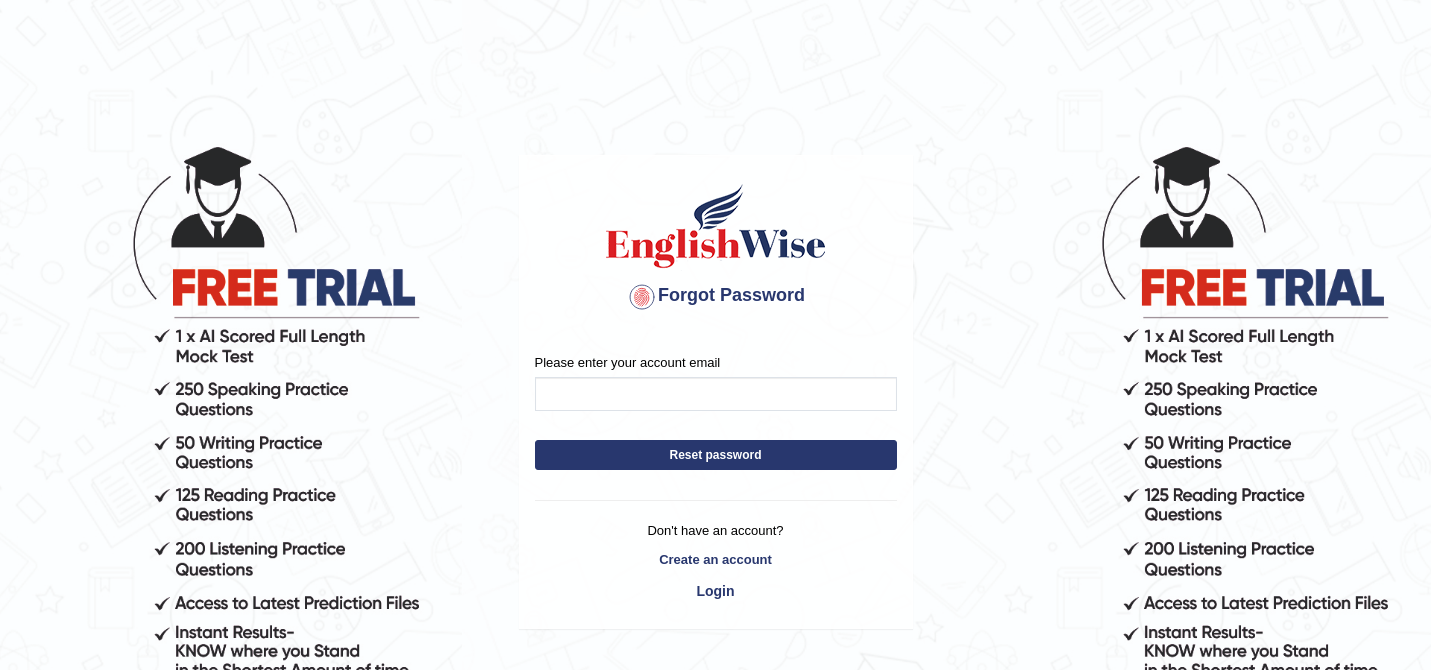 scroll, scrollTop: 0, scrollLeft: 0, axis: both 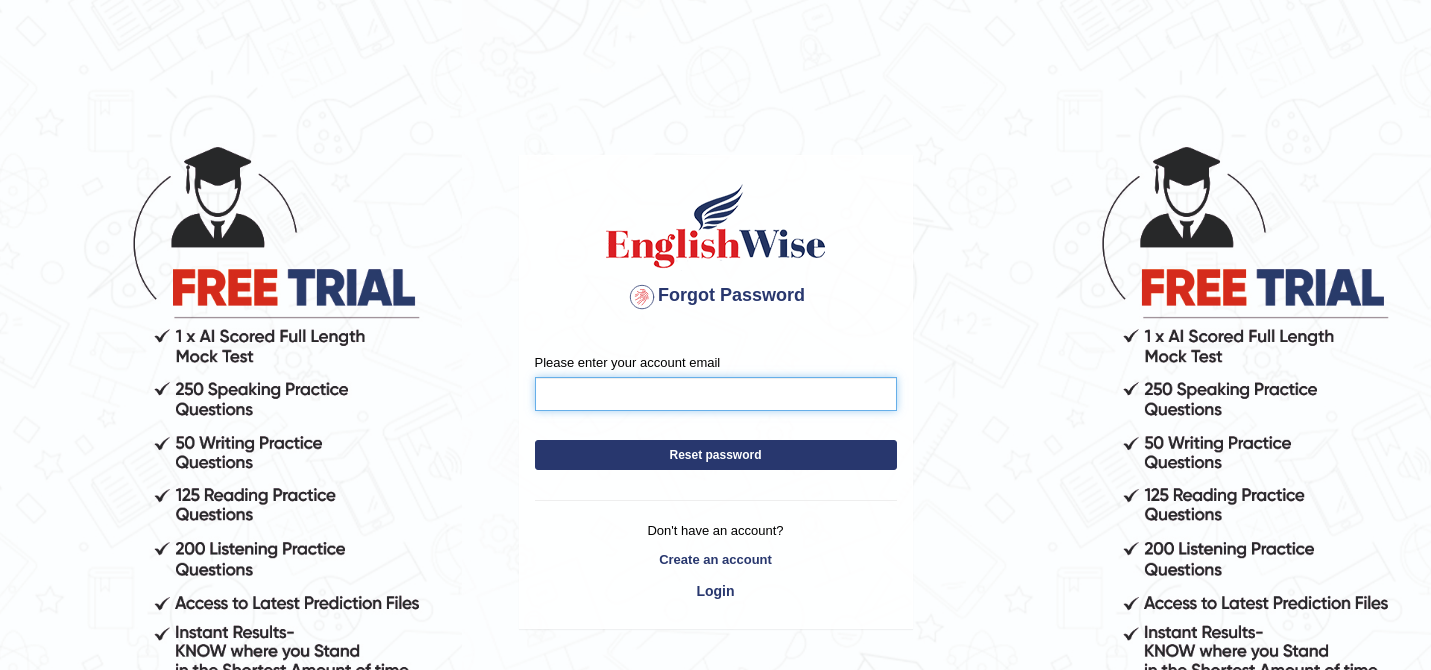 click on "Please enter your account email" at bounding box center [716, 394] 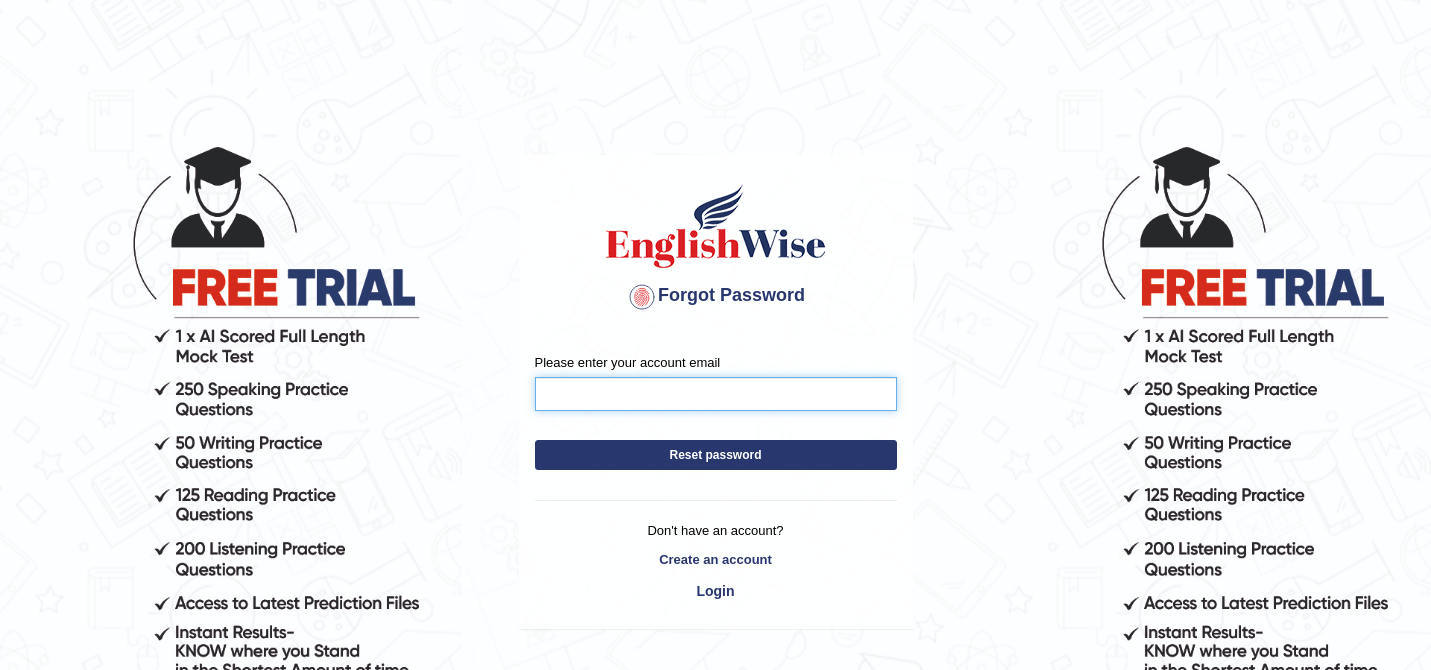 type on "dikshya.bista1998@gmail.com" 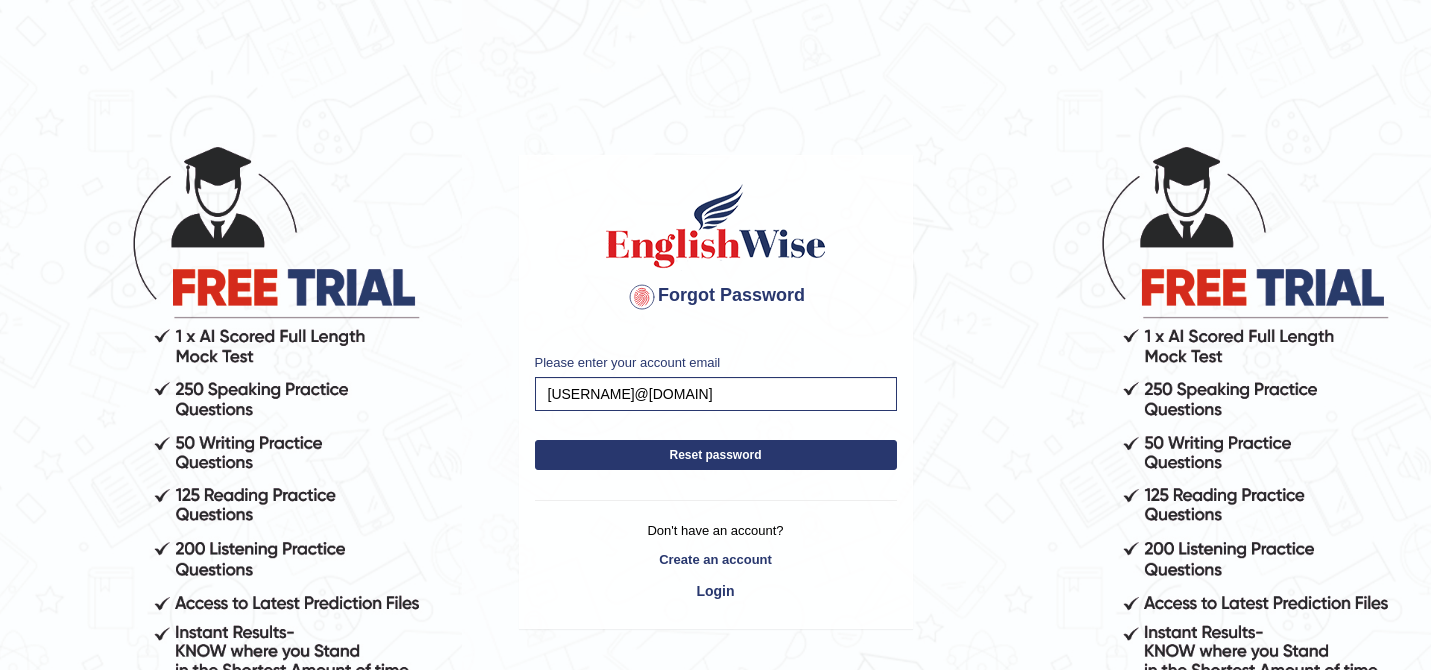 click on "Reset password" at bounding box center [716, 455] 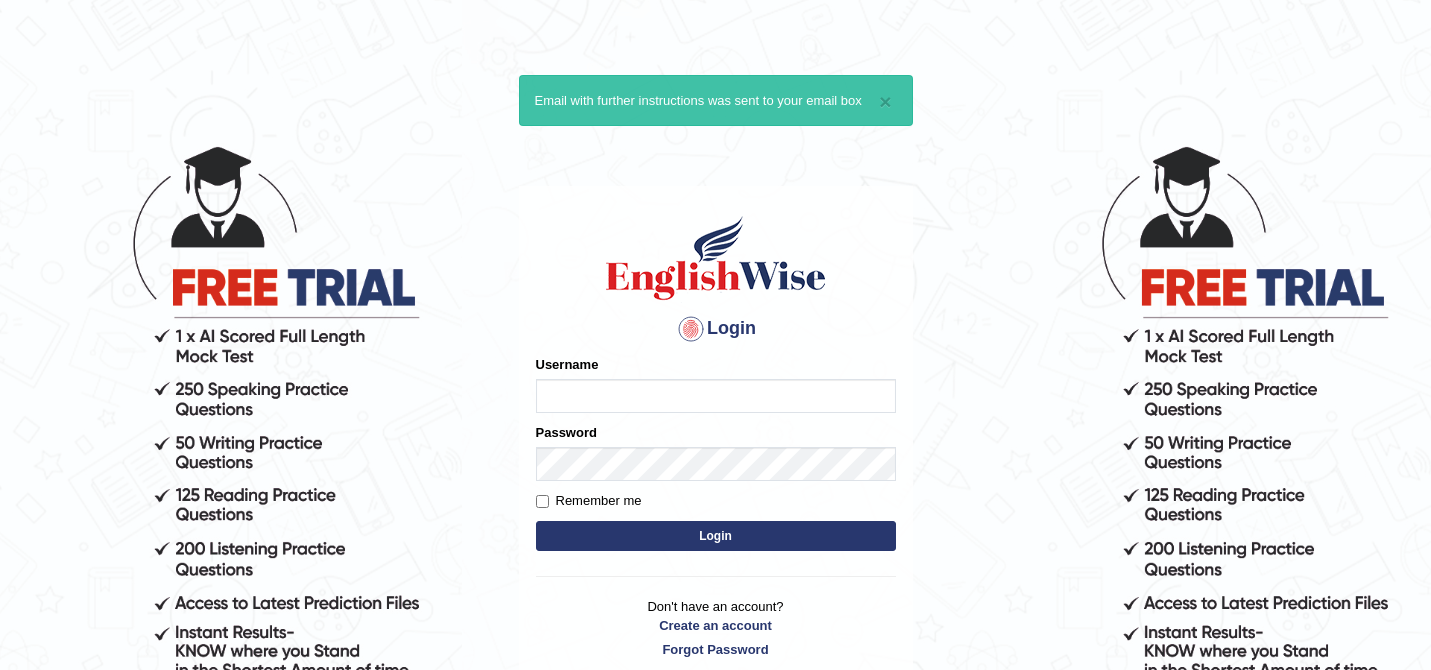 scroll, scrollTop: 0, scrollLeft: 0, axis: both 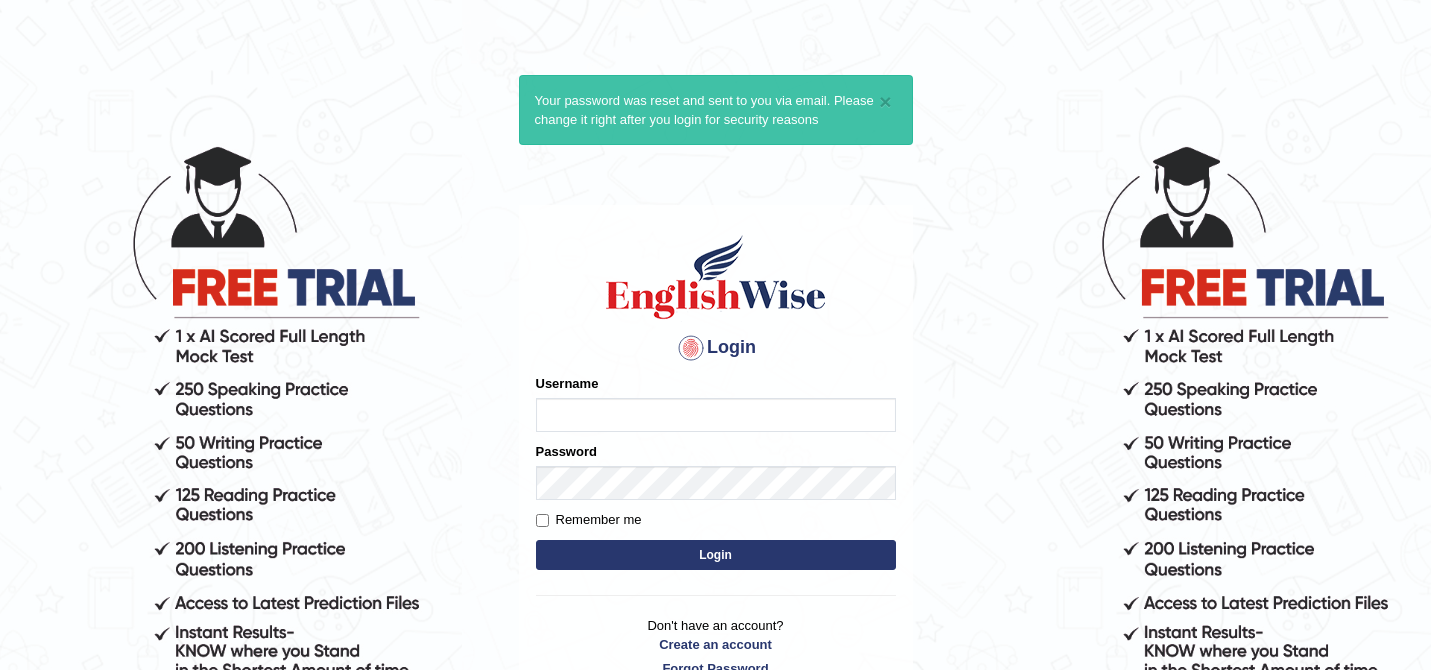 type on "Dikshya" 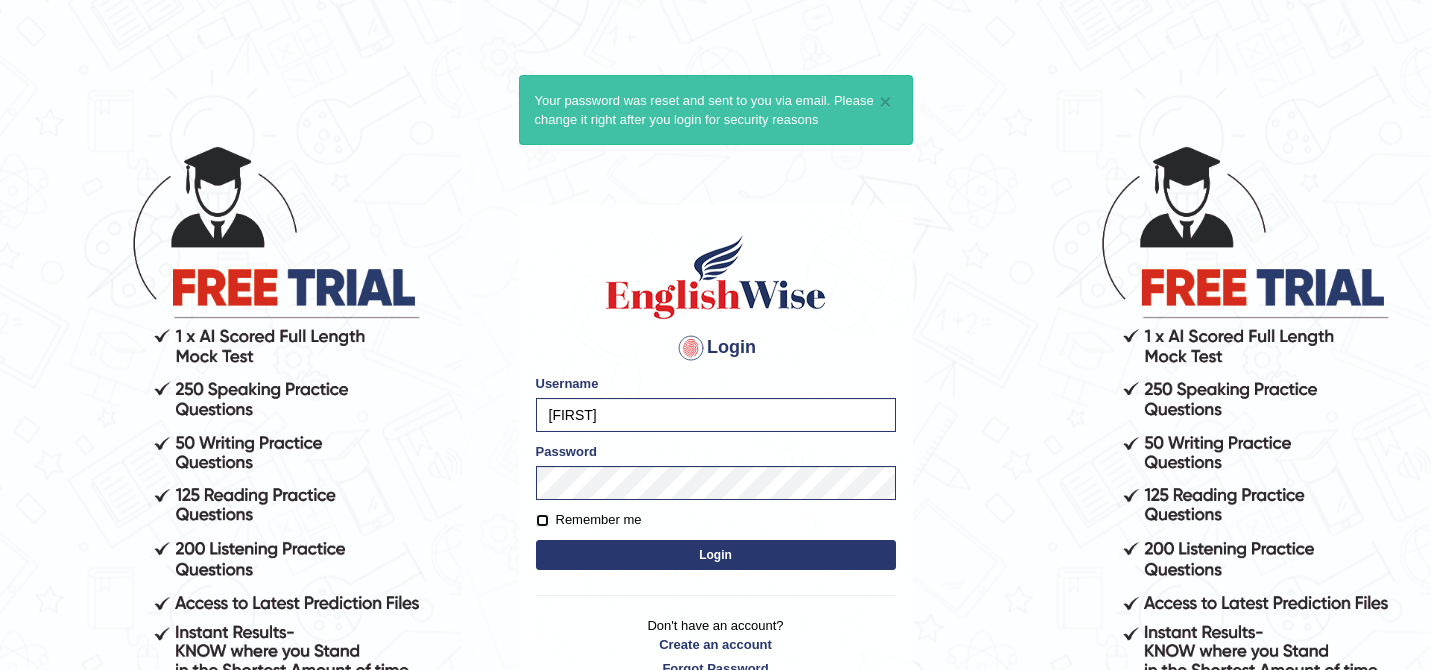click on "Remember me" at bounding box center [542, 520] 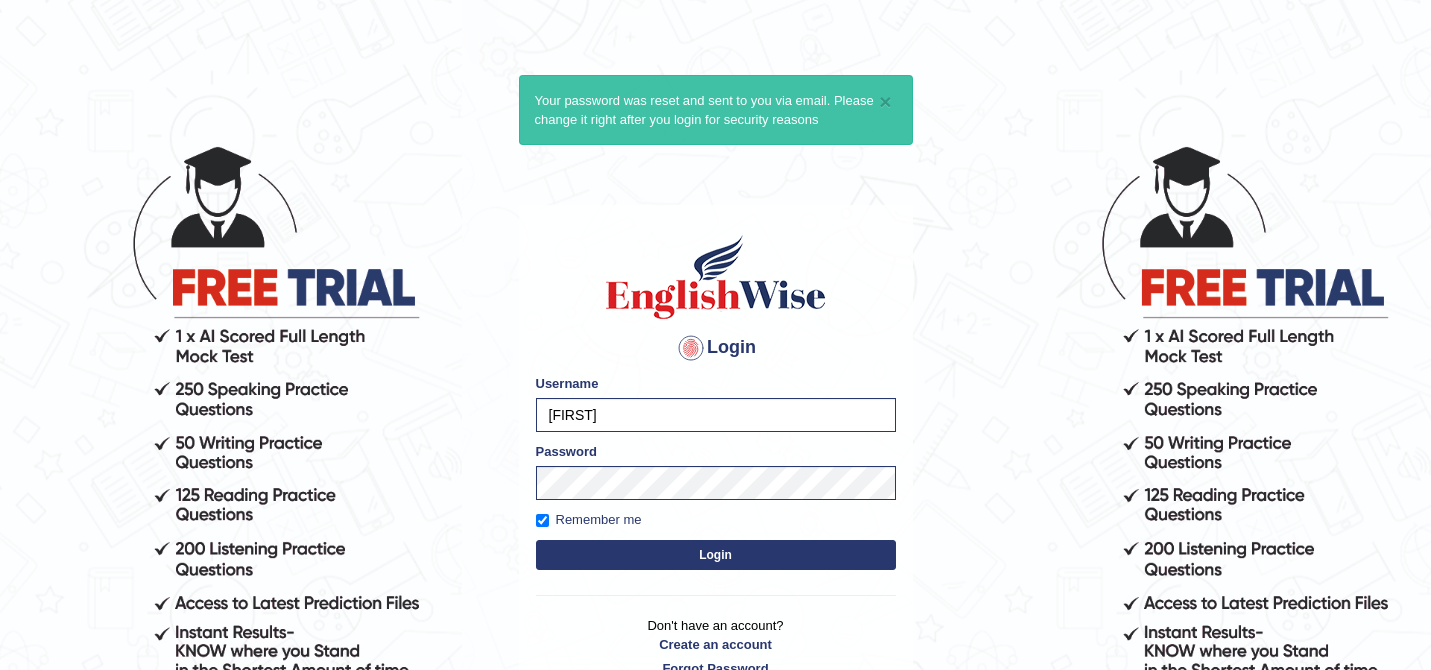 click on "Login" at bounding box center (716, 555) 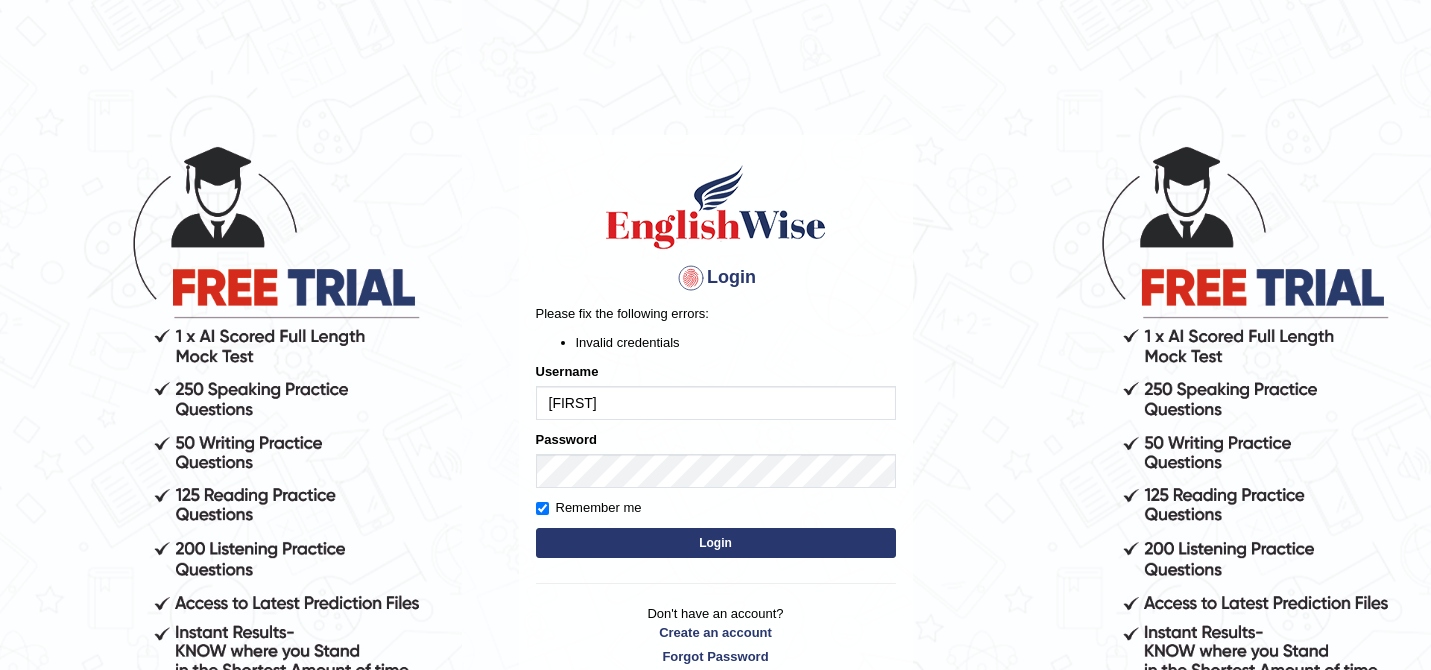 scroll, scrollTop: 0, scrollLeft: 0, axis: both 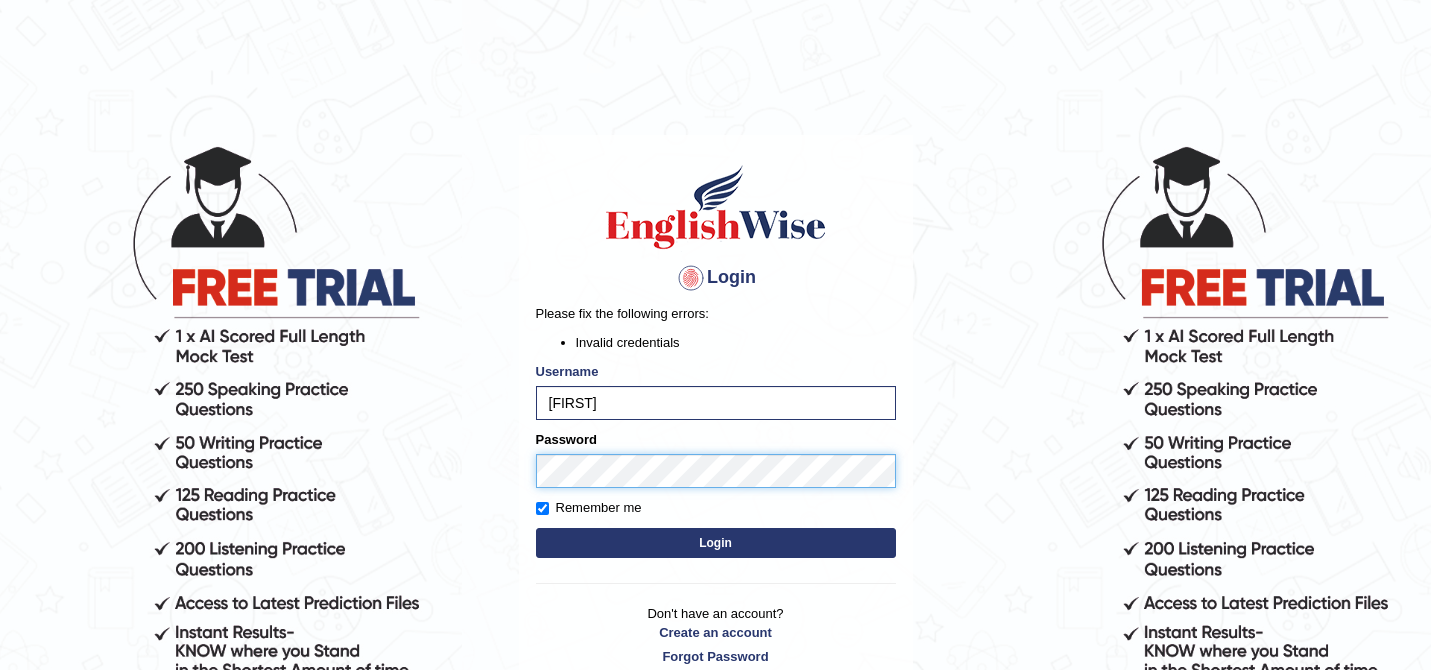 click on "Login" at bounding box center (716, 543) 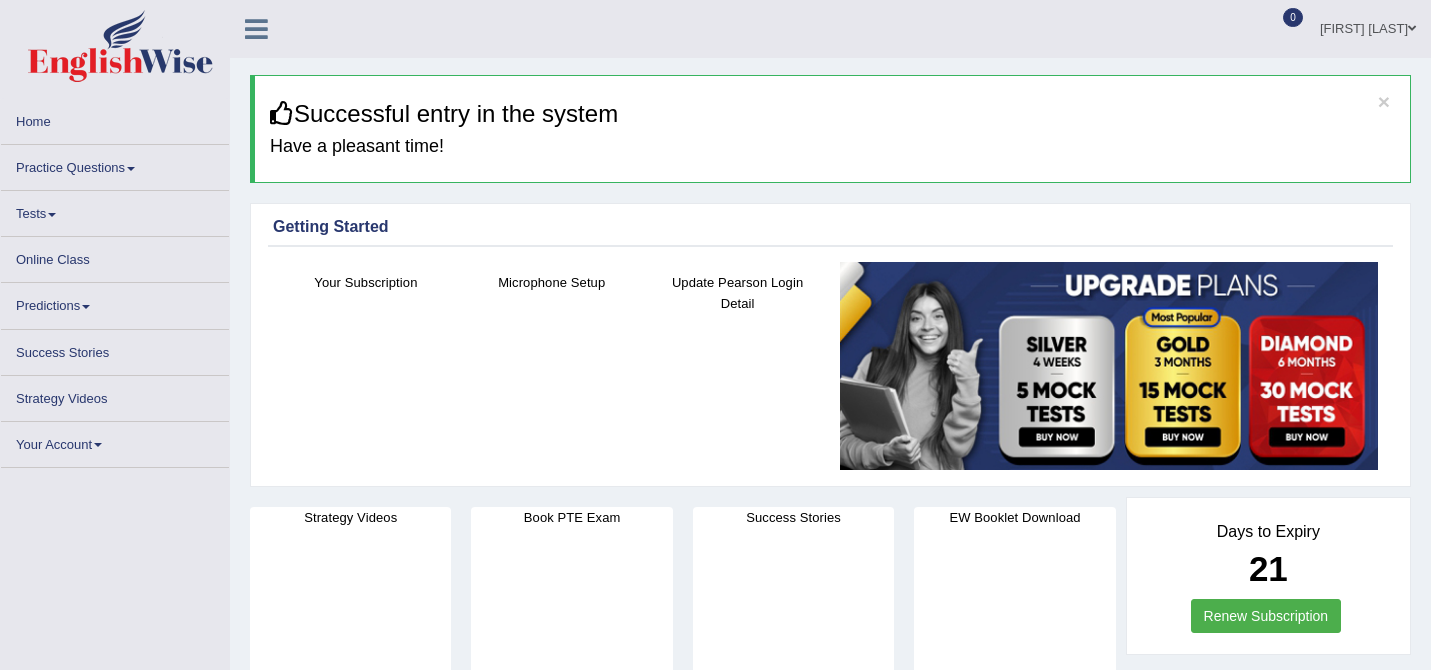 scroll, scrollTop: 0, scrollLeft: 0, axis: both 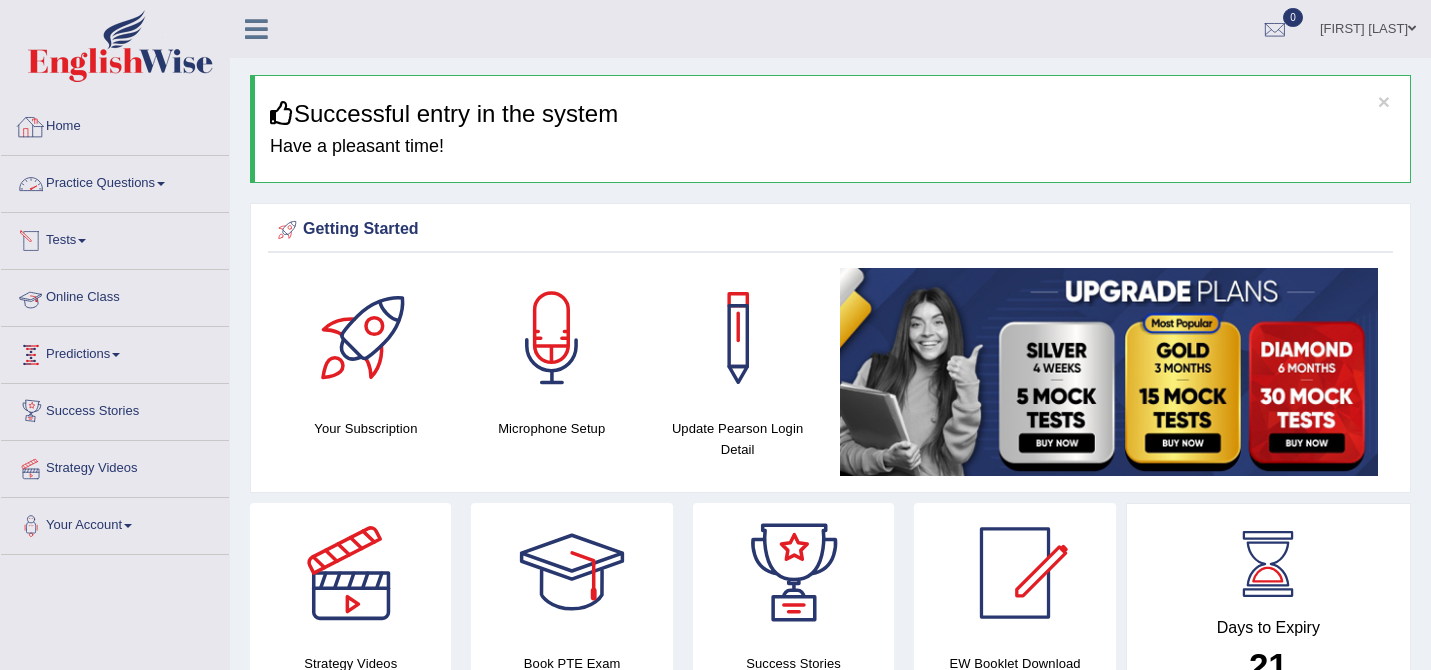 click on "Practice Questions" at bounding box center (115, 181) 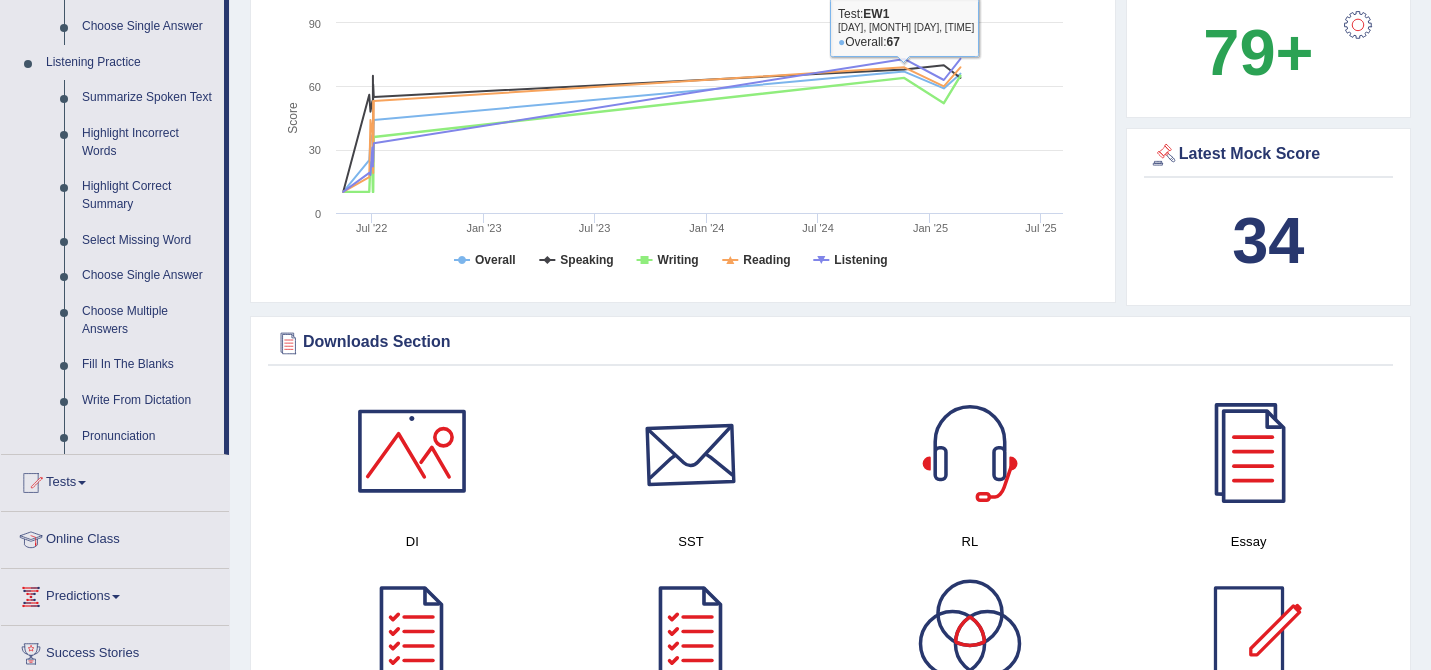 scroll, scrollTop: 943, scrollLeft: 0, axis: vertical 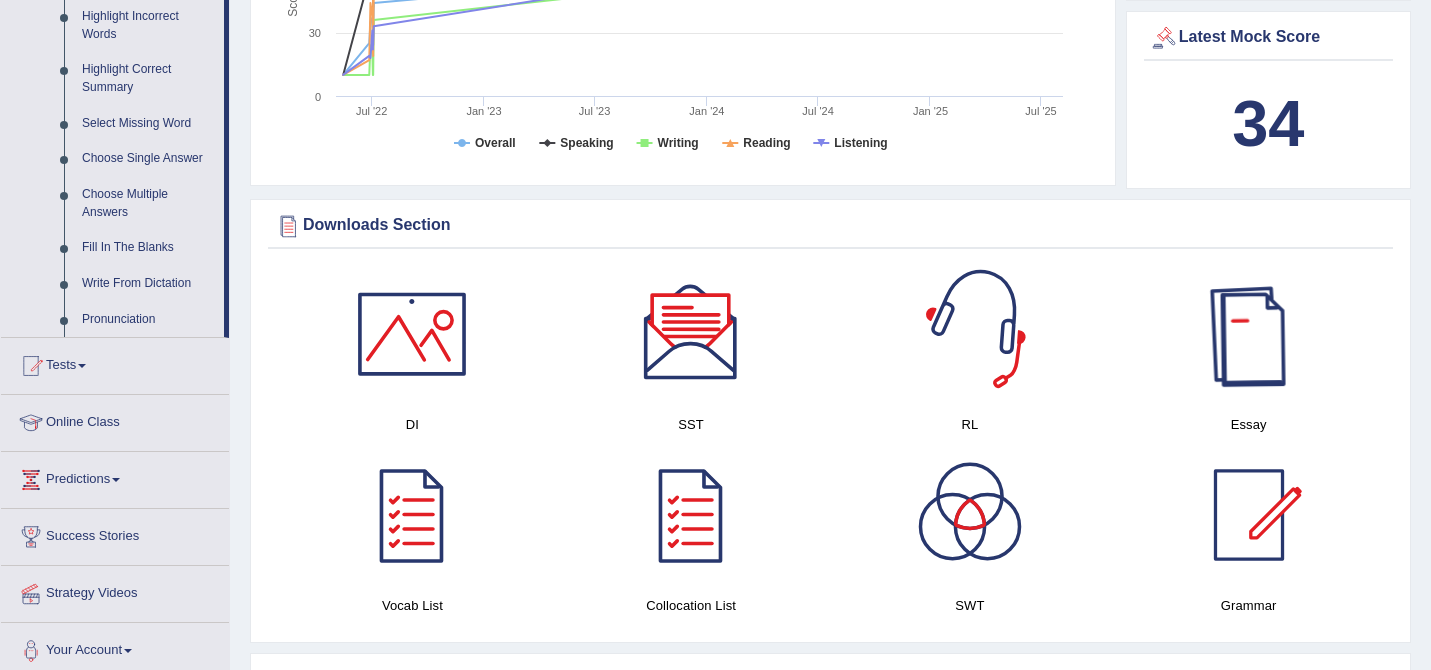 click at bounding box center (1249, 334) 